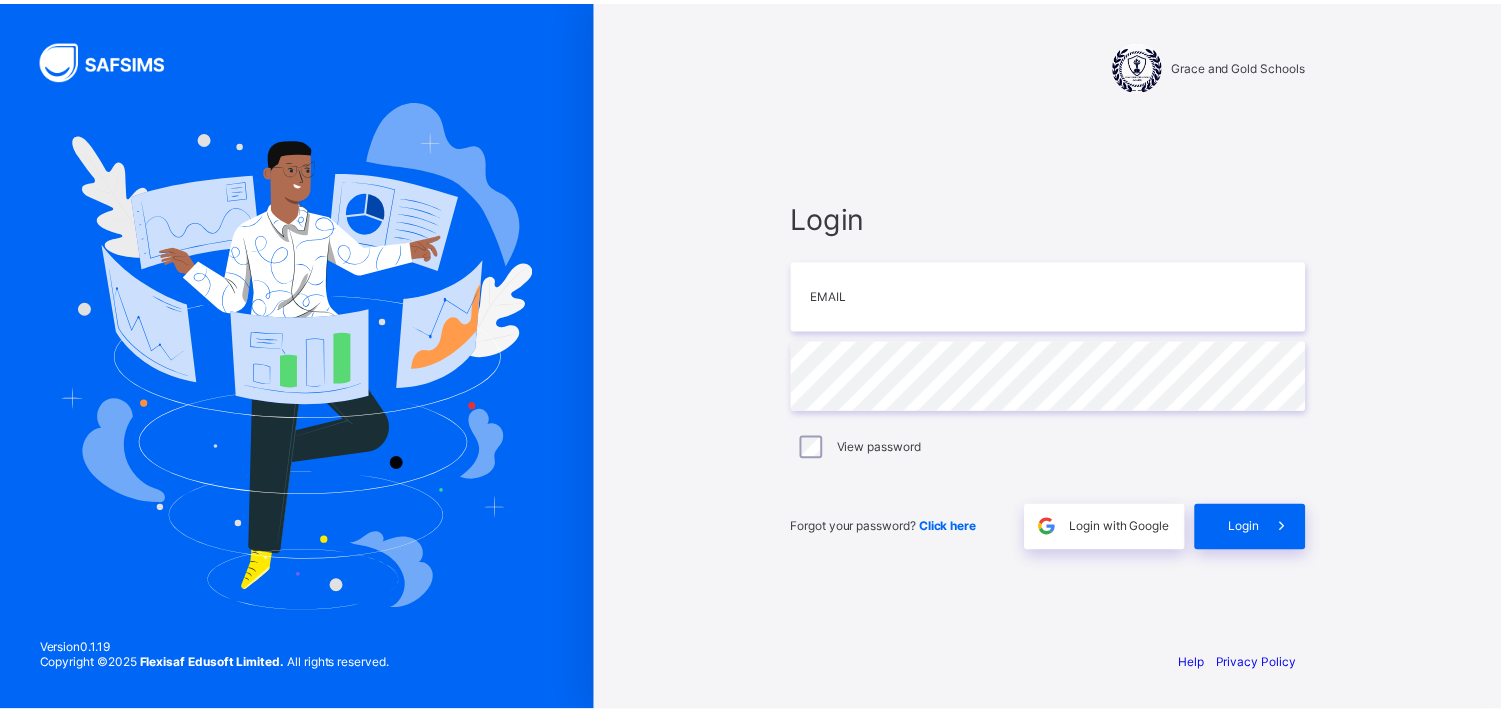 scroll, scrollTop: 0, scrollLeft: 0, axis: both 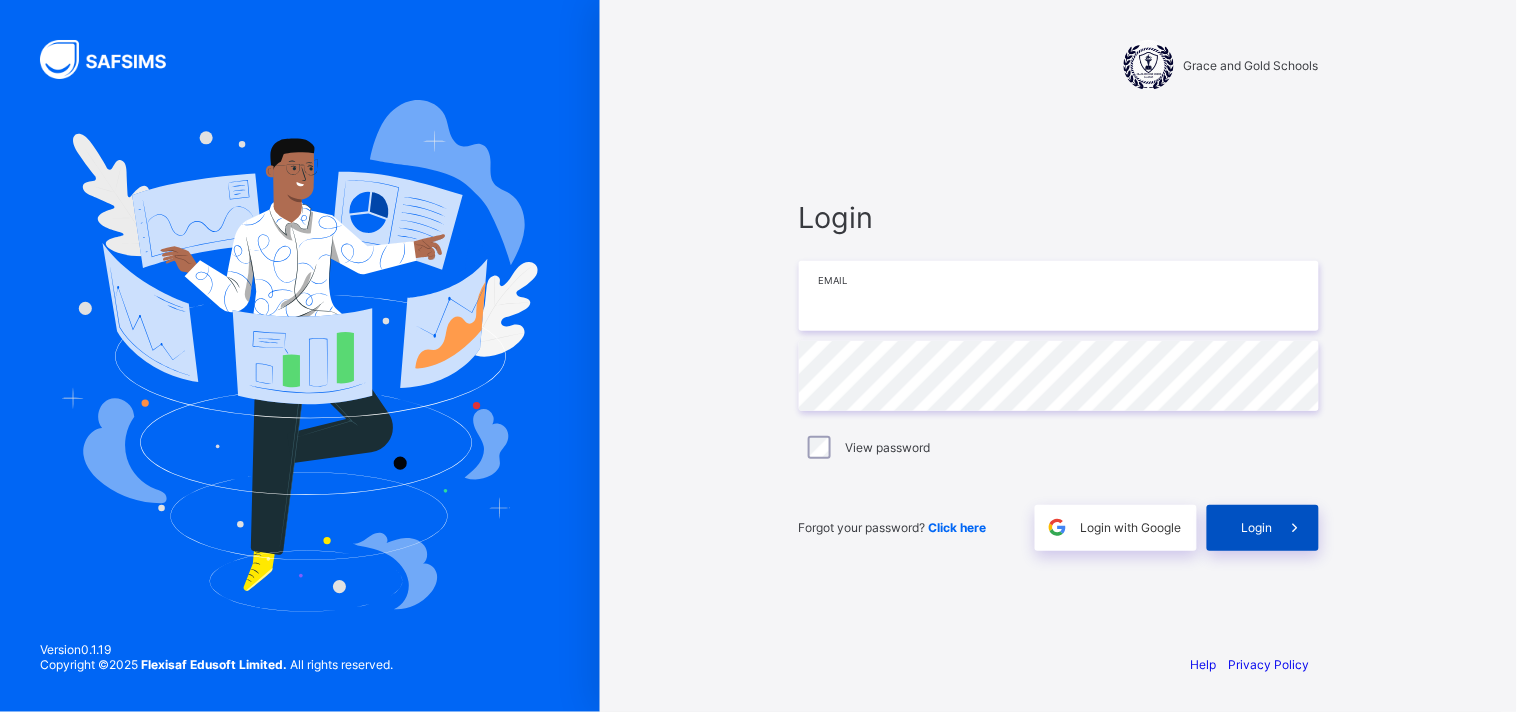 type on "**********" 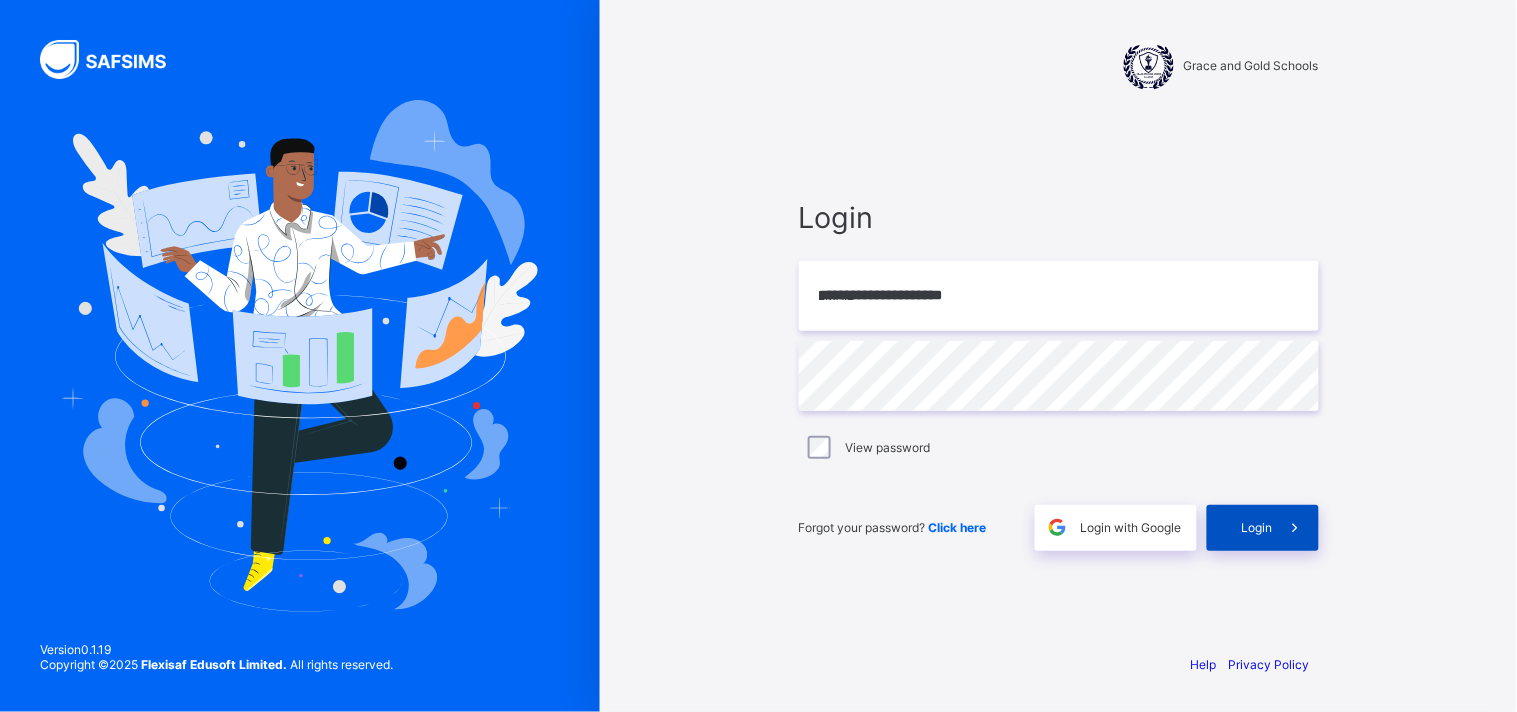 click on "Login" at bounding box center (1257, 527) 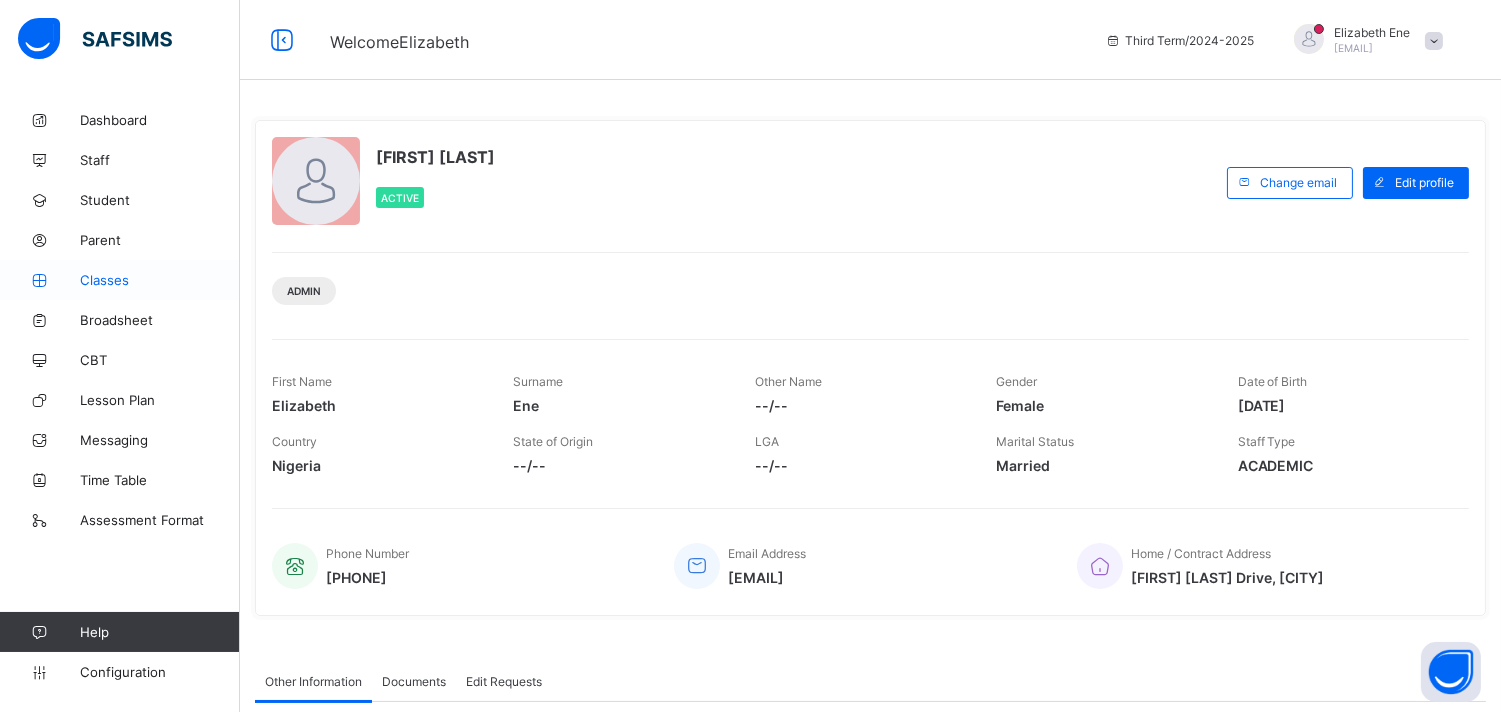 click on "Classes" at bounding box center (160, 280) 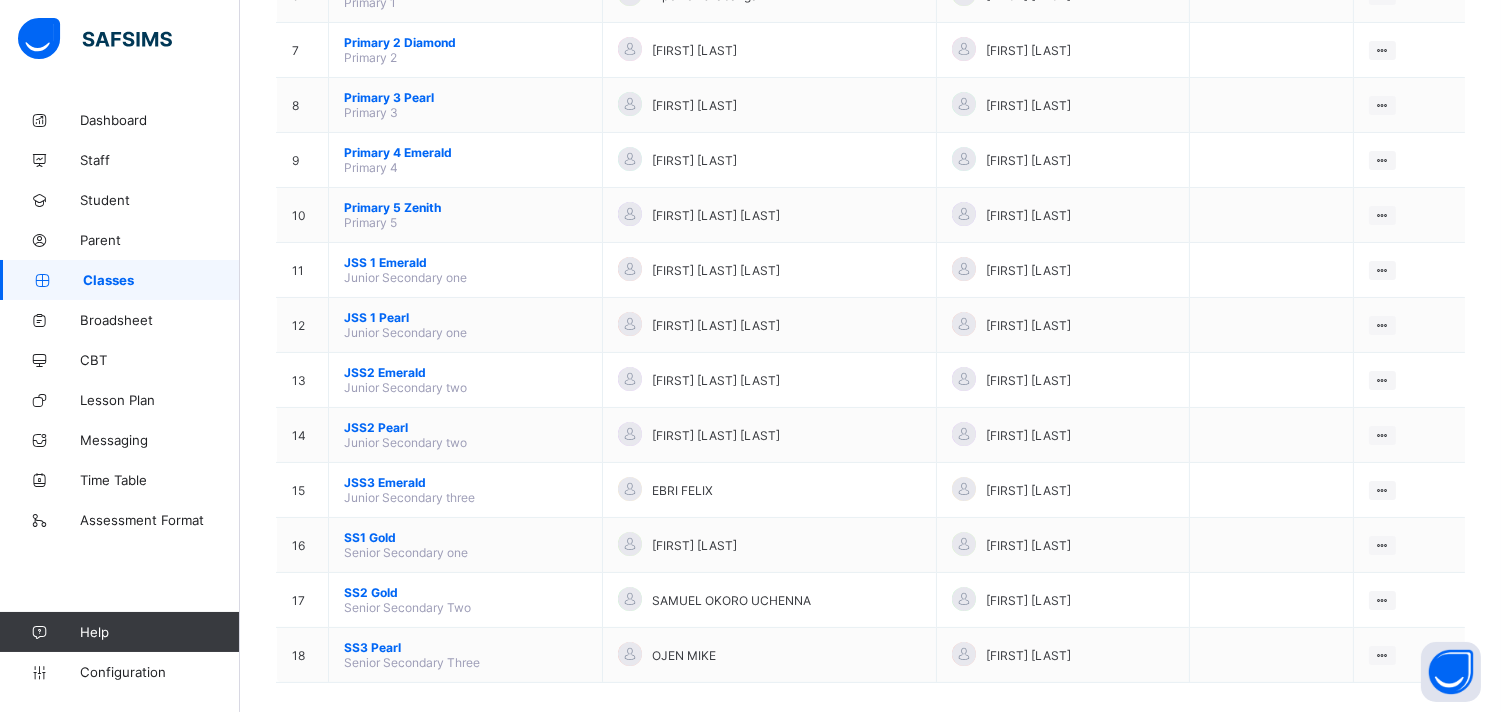 scroll, scrollTop: 544, scrollLeft: 0, axis: vertical 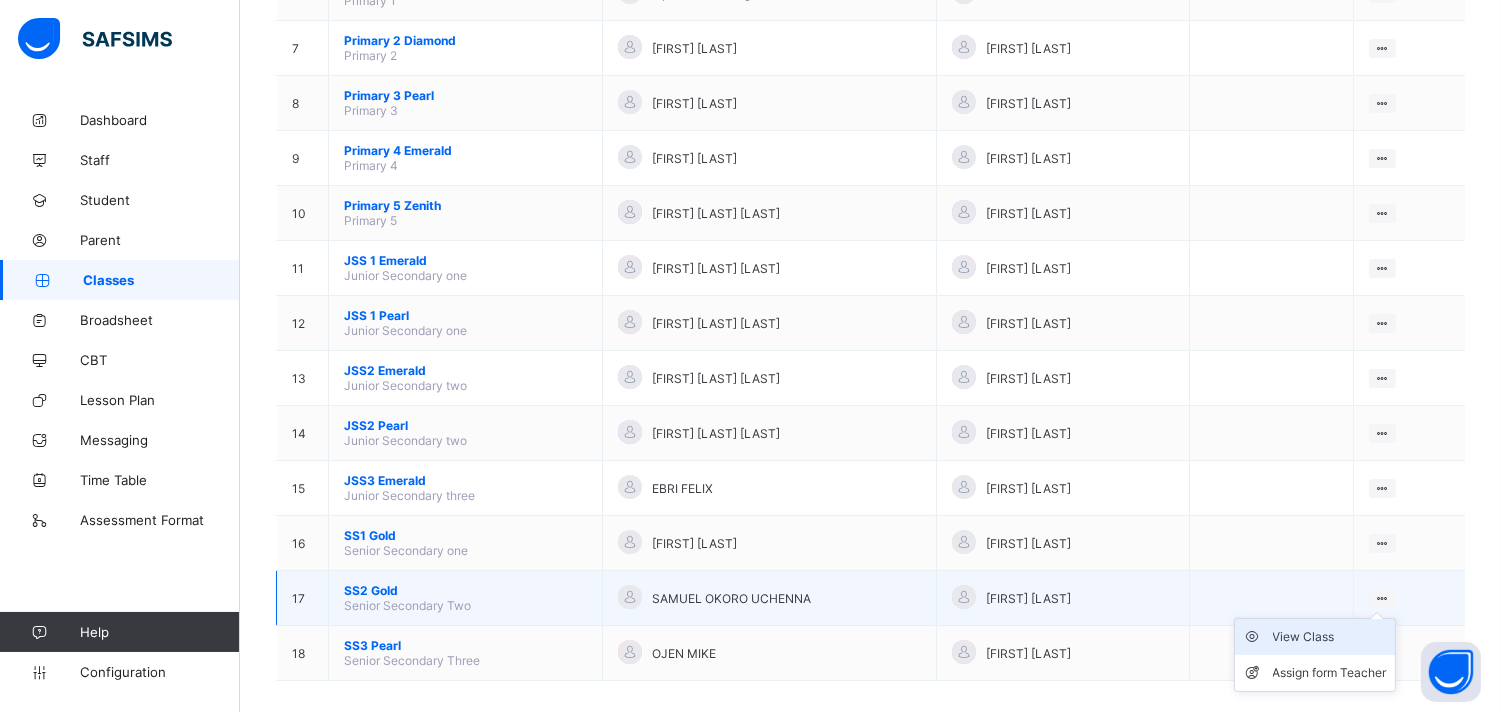 click on "View Class" at bounding box center [1330, 637] 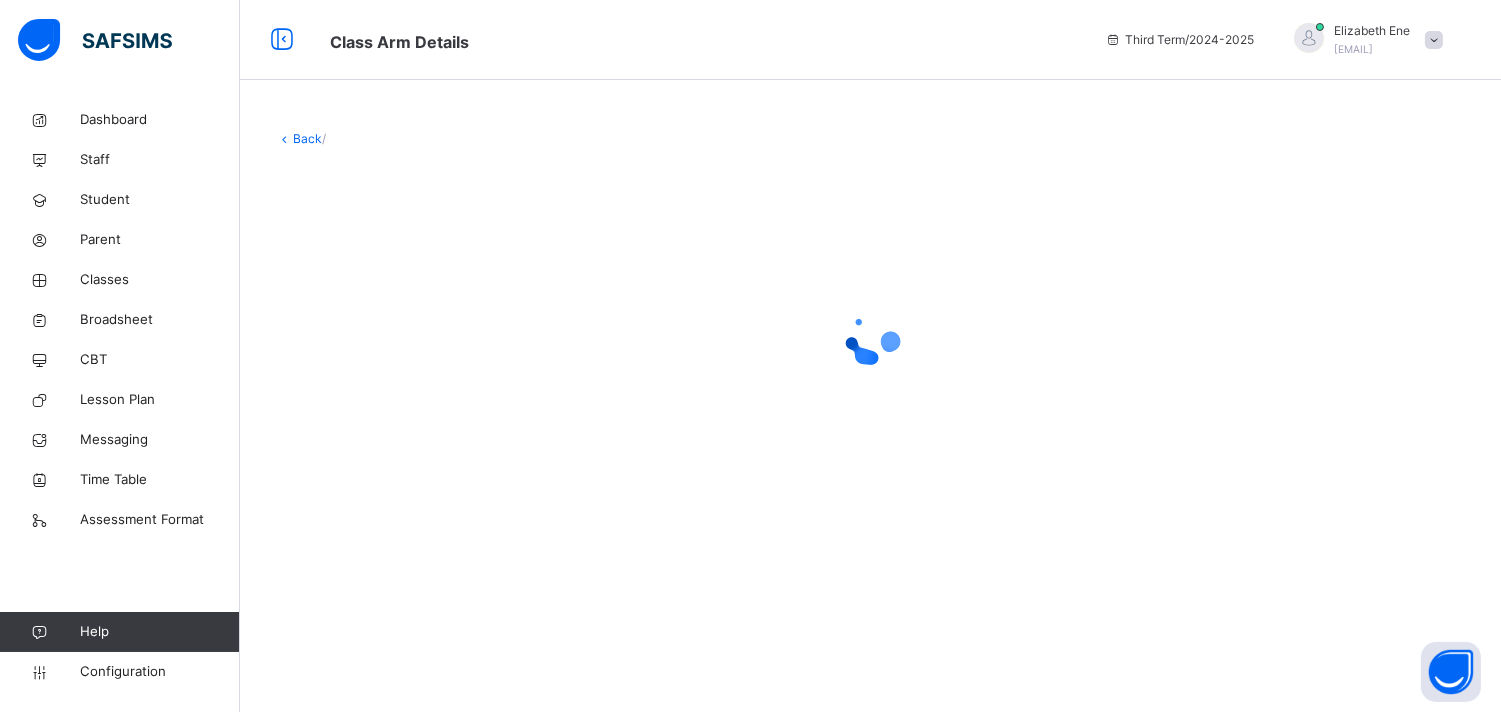 scroll, scrollTop: 0, scrollLeft: 0, axis: both 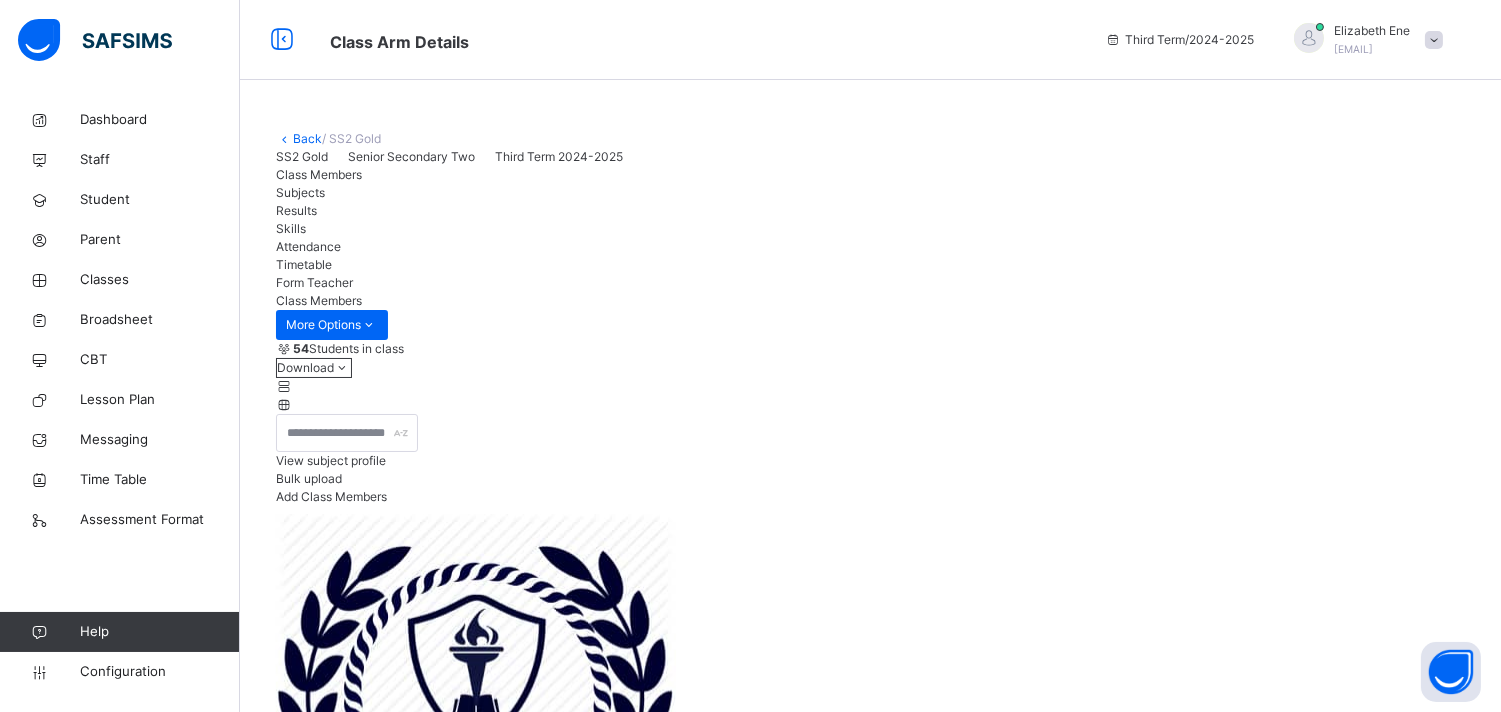 click on "Subjects" at bounding box center (300, 192) 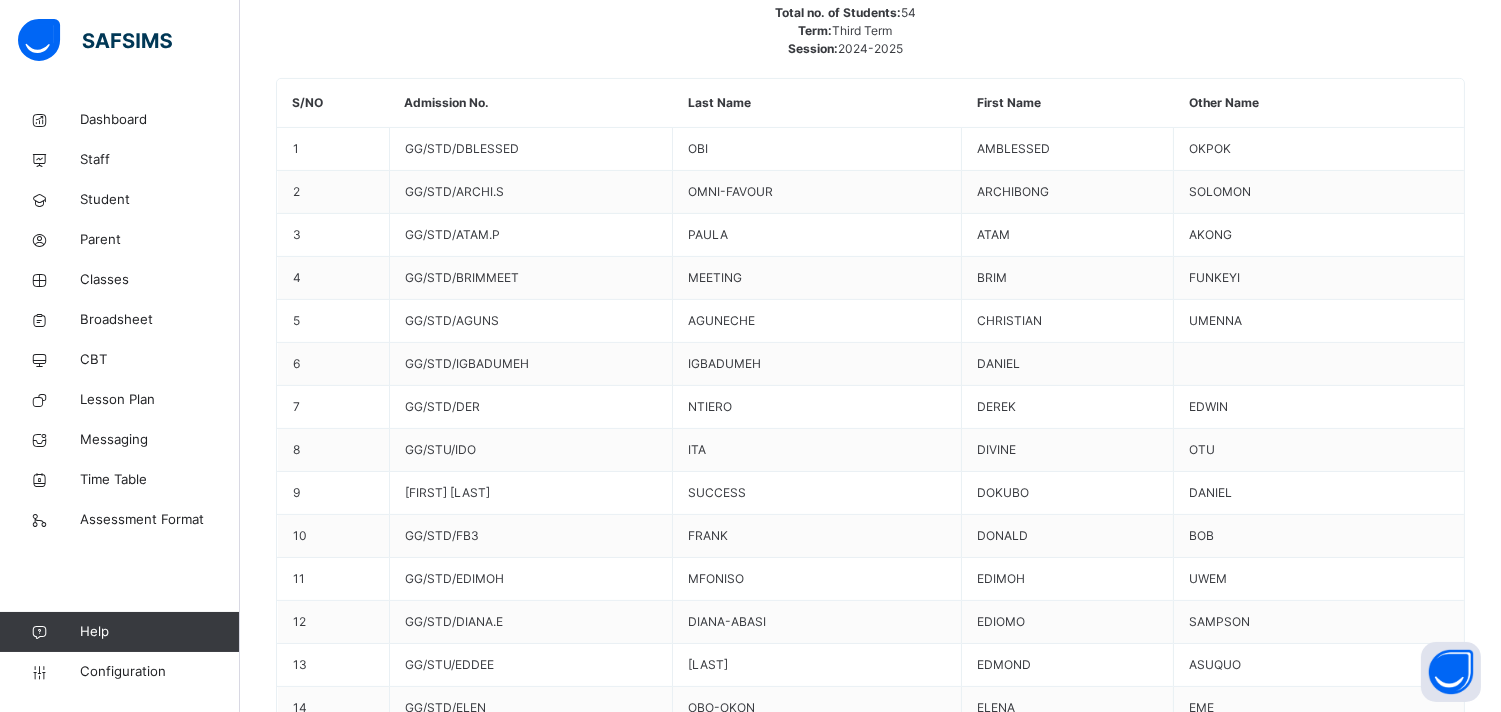 scroll, scrollTop: 984, scrollLeft: 0, axis: vertical 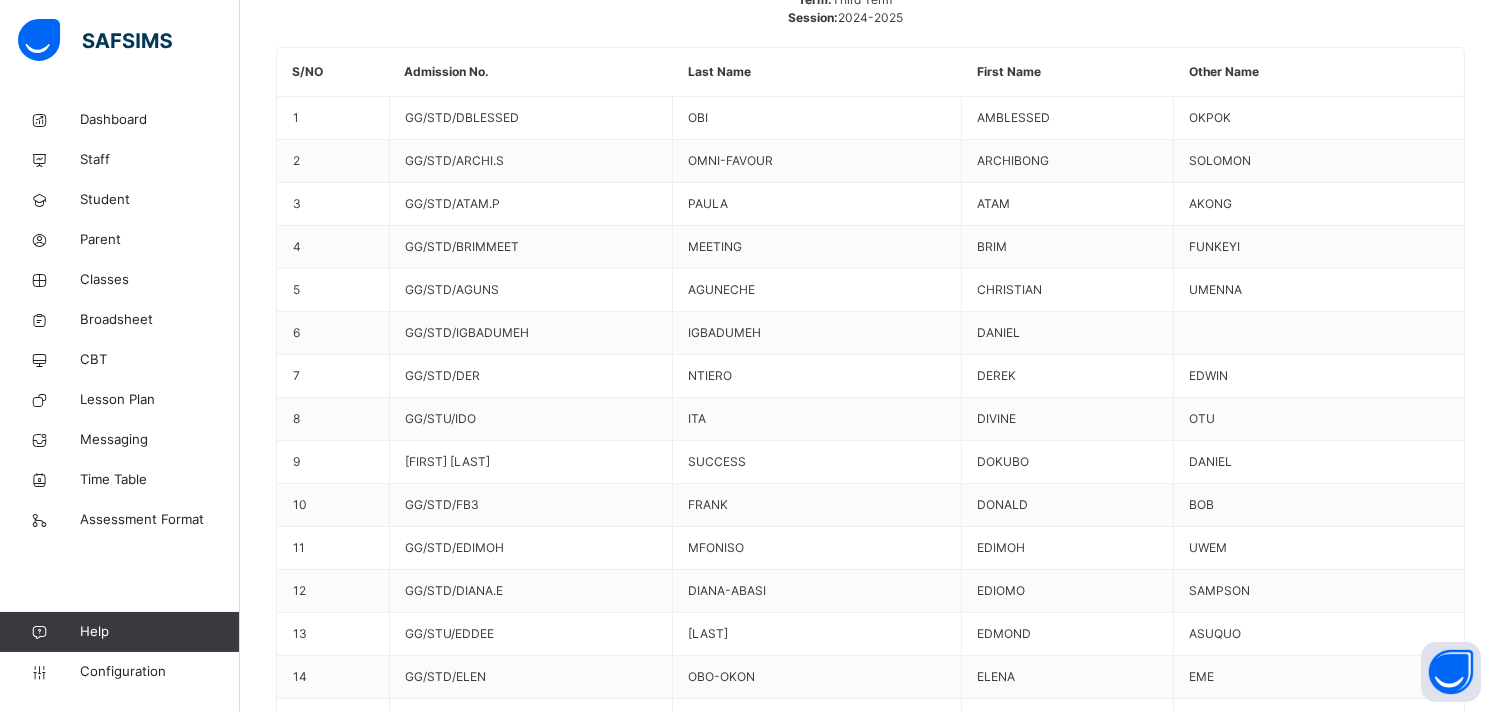 click on "Assess Students" at bounding box center (1403, 7288) 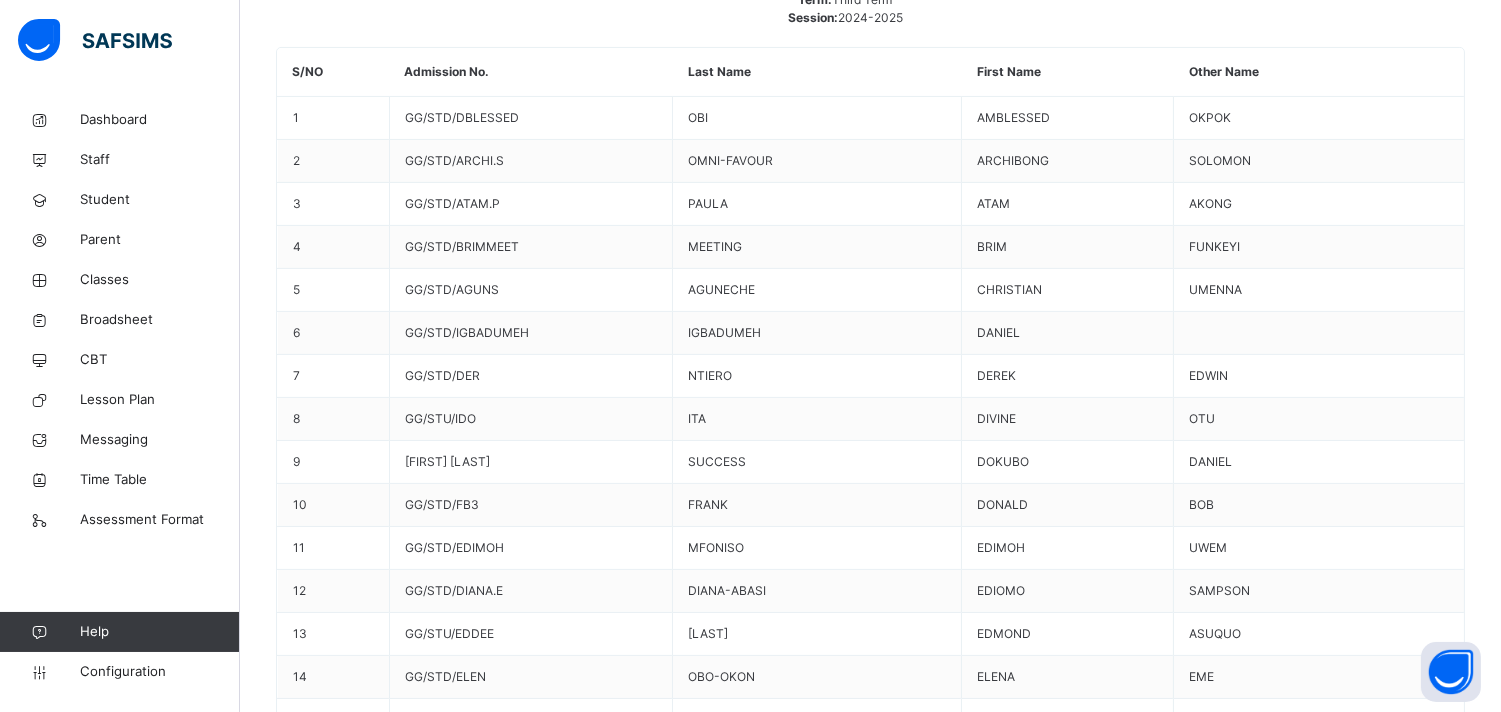 type on "*" 